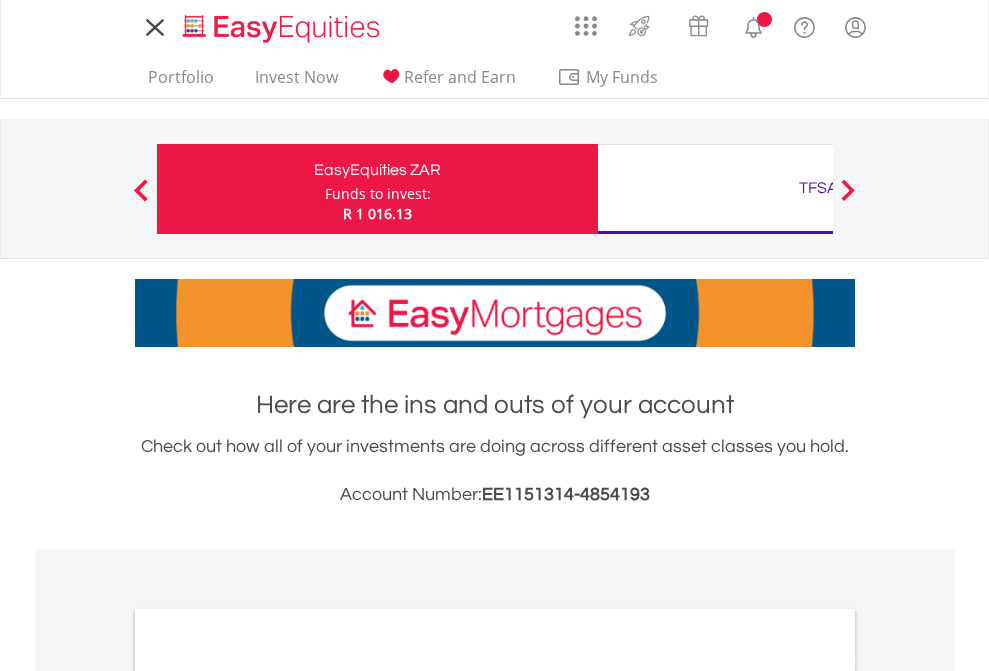 scroll, scrollTop: 0, scrollLeft: 0, axis: both 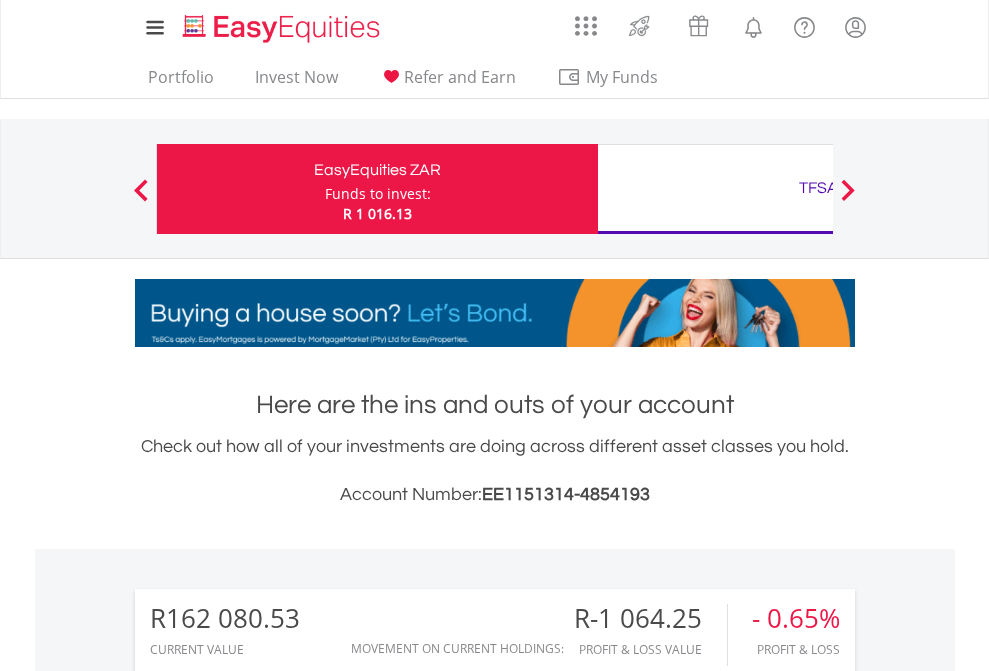 click on "Funds to invest:" at bounding box center (378, 194) 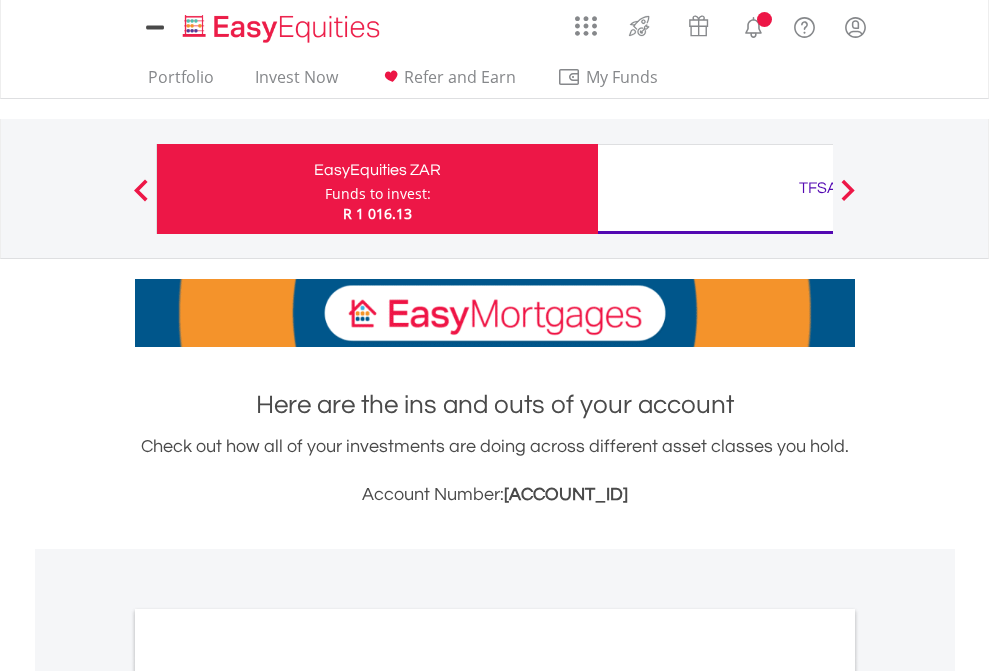 scroll, scrollTop: 0, scrollLeft: 0, axis: both 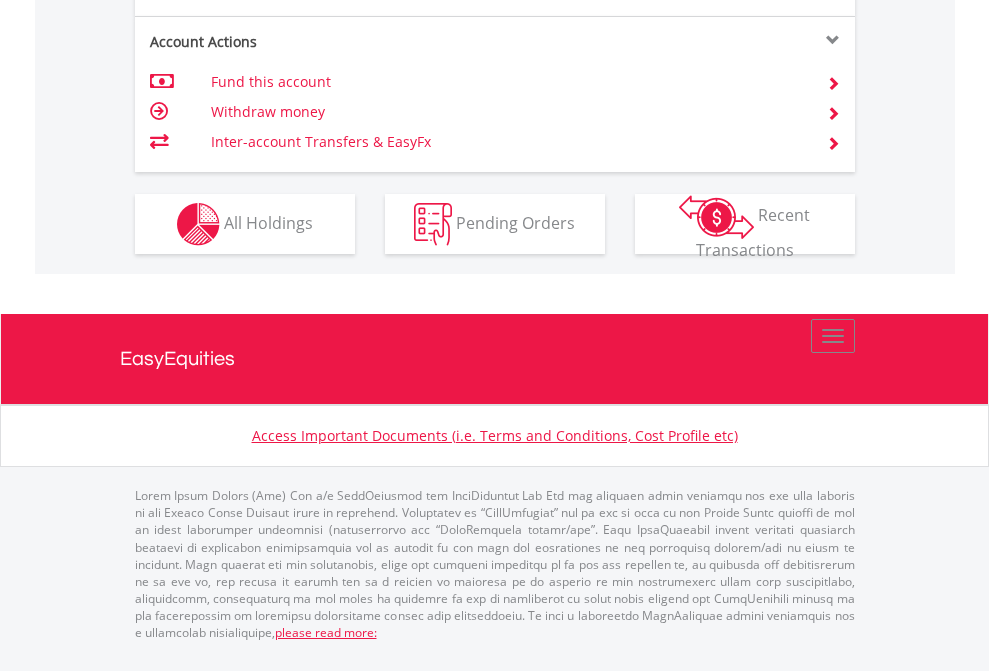 click on "Investment types" at bounding box center (706, -337) 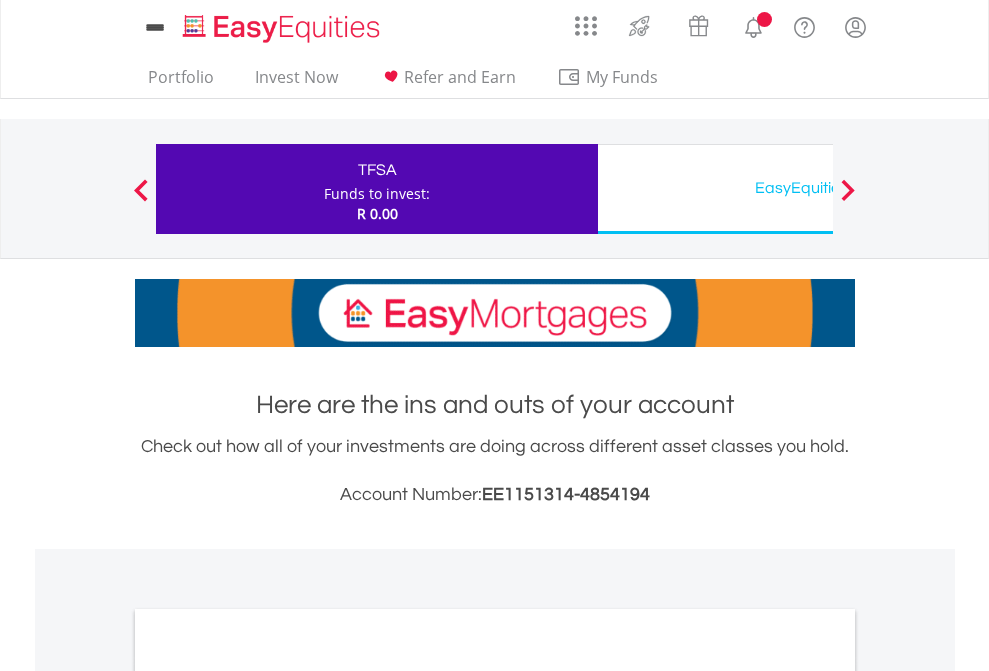 scroll, scrollTop: 0, scrollLeft: 0, axis: both 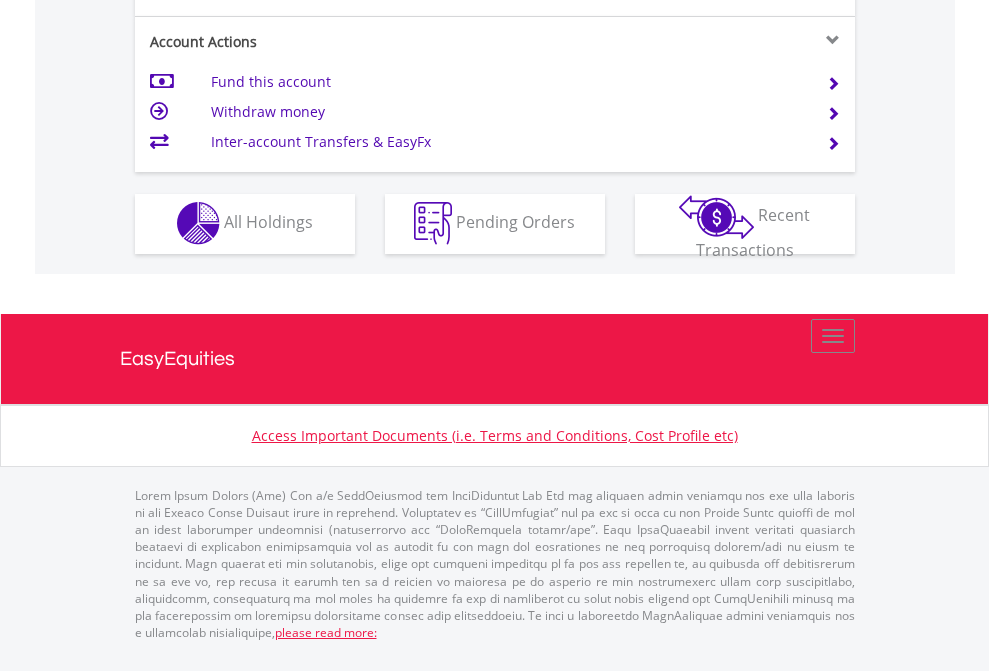click on "Investment types" at bounding box center [706, -353] 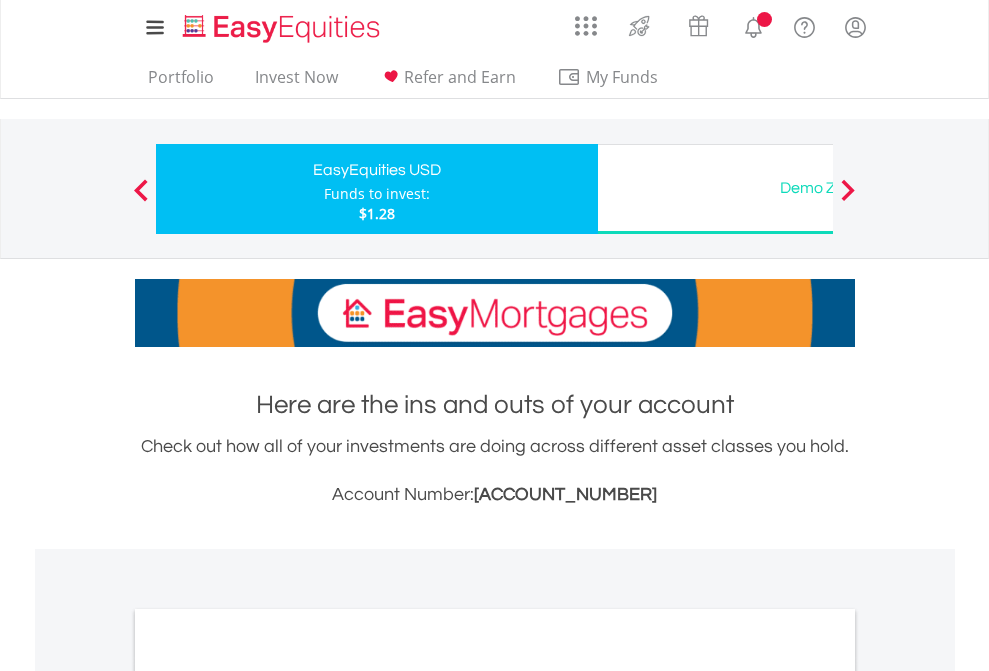 scroll, scrollTop: 0, scrollLeft: 0, axis: both 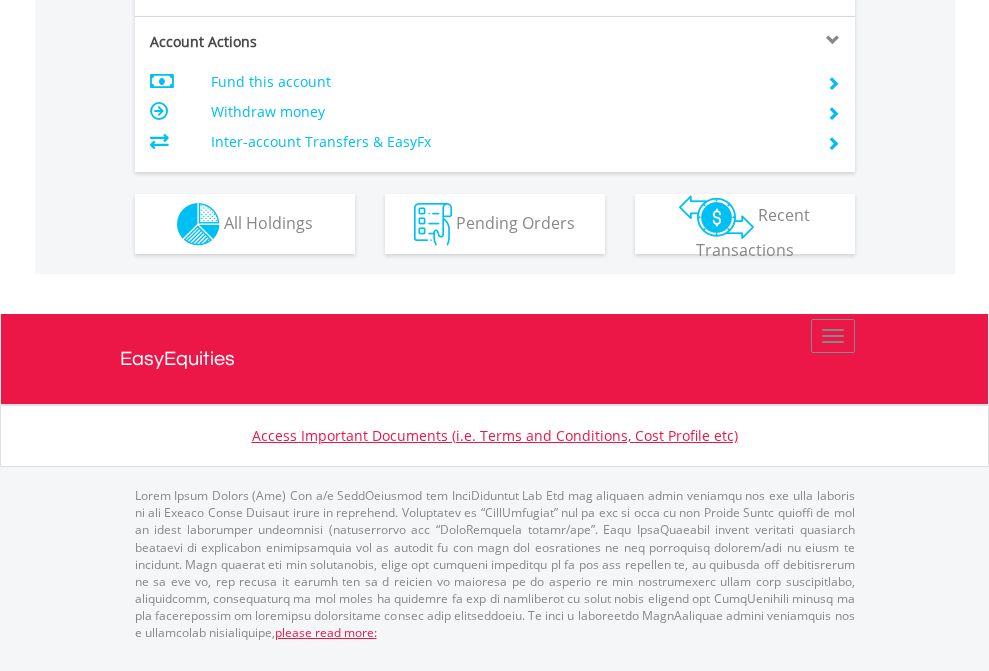click on "Investment types" at bounding box center (706, -337) 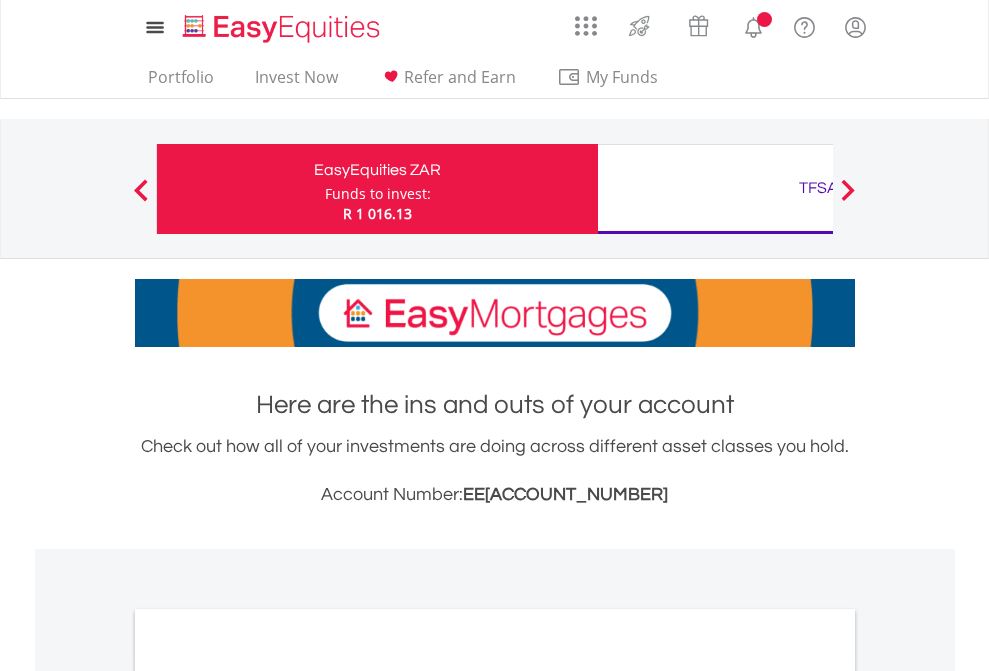 scroll, scrollTop: 1202, scrollLeft: 0, axis: vertical 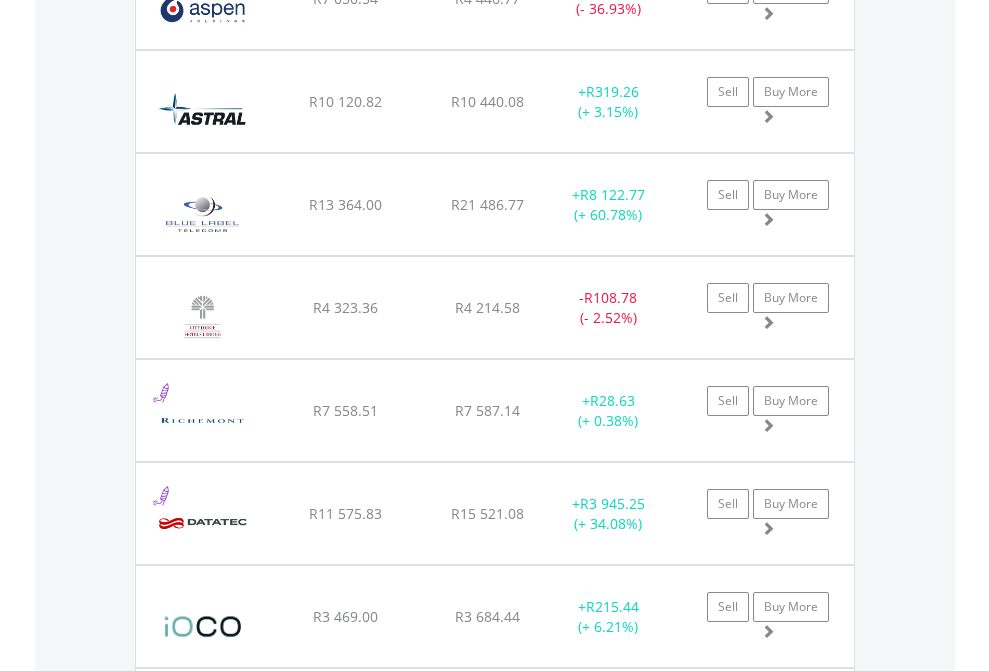 click on "TFSA" at bounding box center (818, -2156) 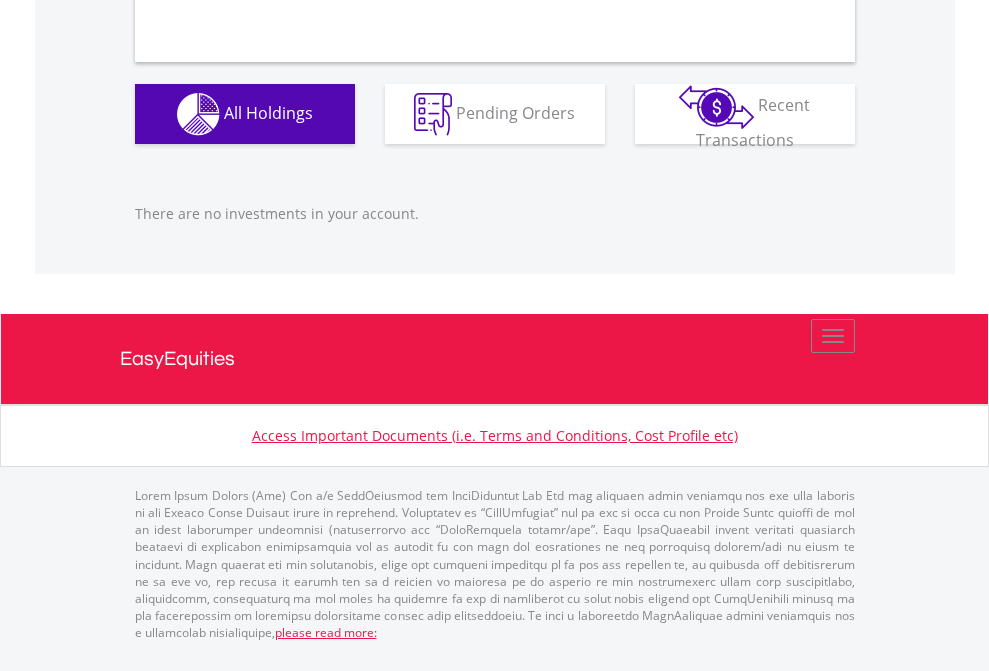 scroll, scrollTop: 1980, scrollLeft: 0, axis: vertical 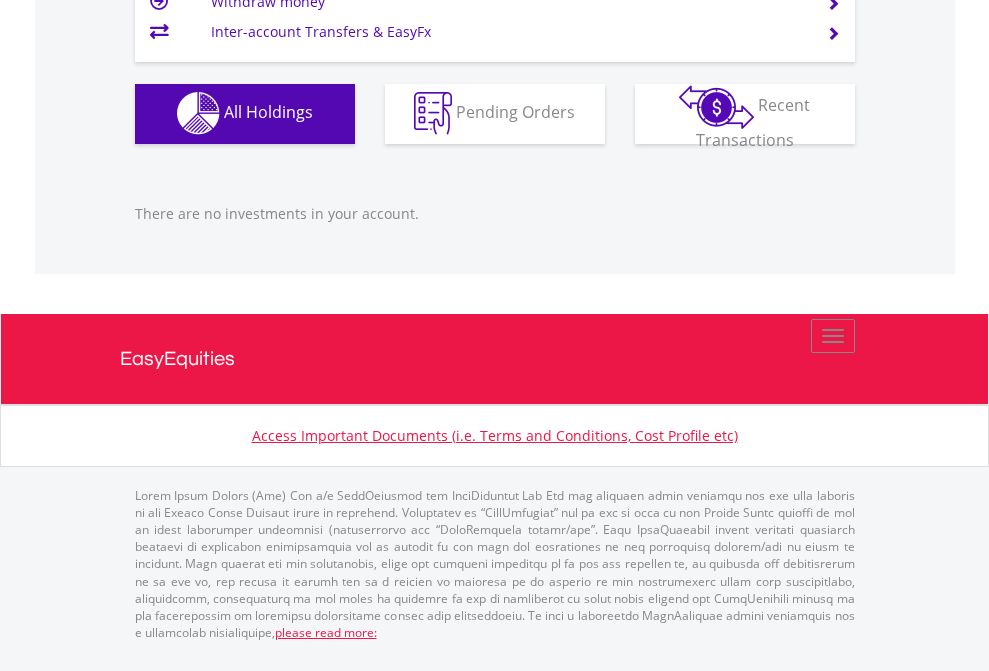 click on "EasyEquities USD" at bounding box center (818, -1142) 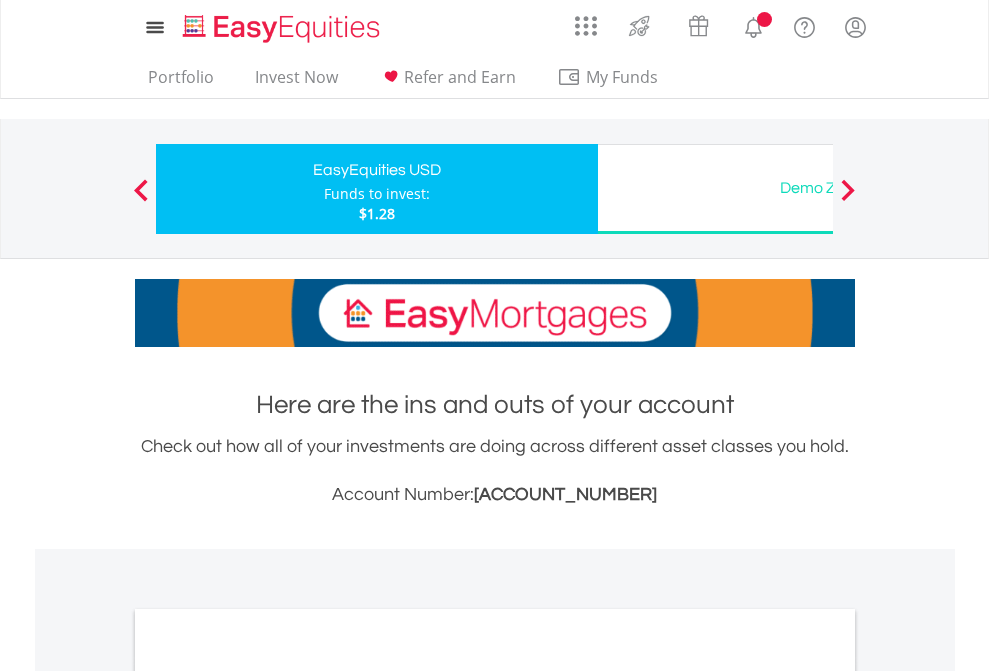 scroll, scrollTop: 0, scrollLeft: 0, axis: both 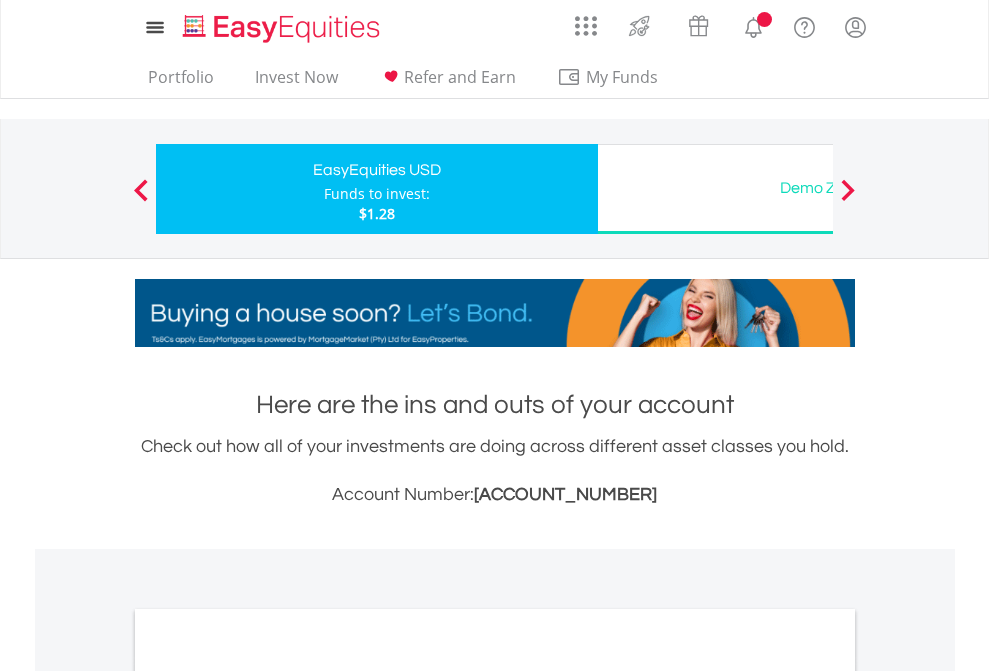click on "All Holdings" at bounding box center (268, 1096) 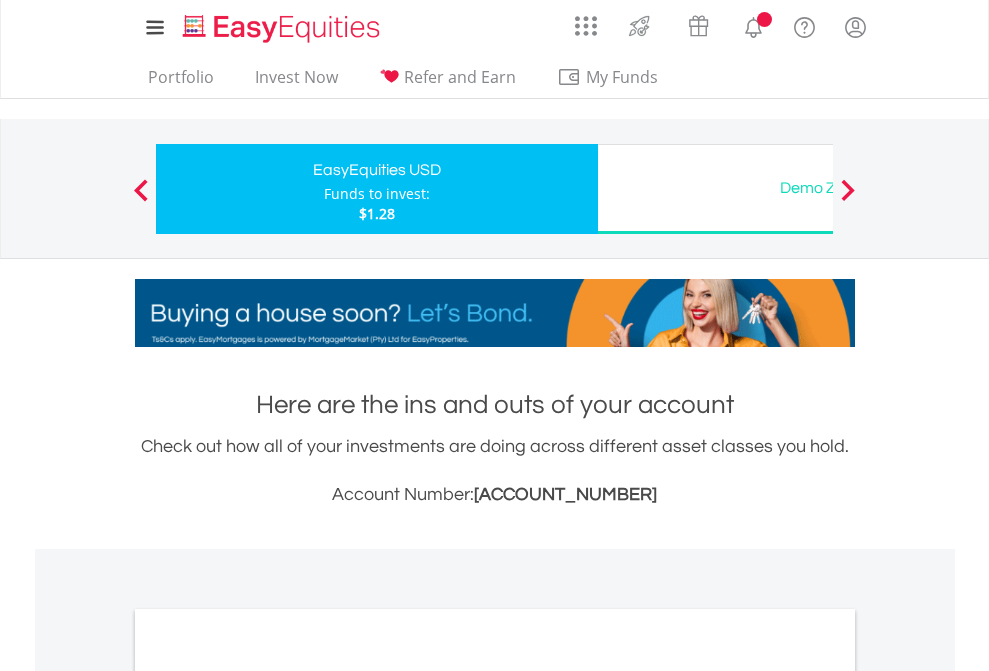 scroll, scrollTop: 1202, scrollLeft: 0, axis: vertical 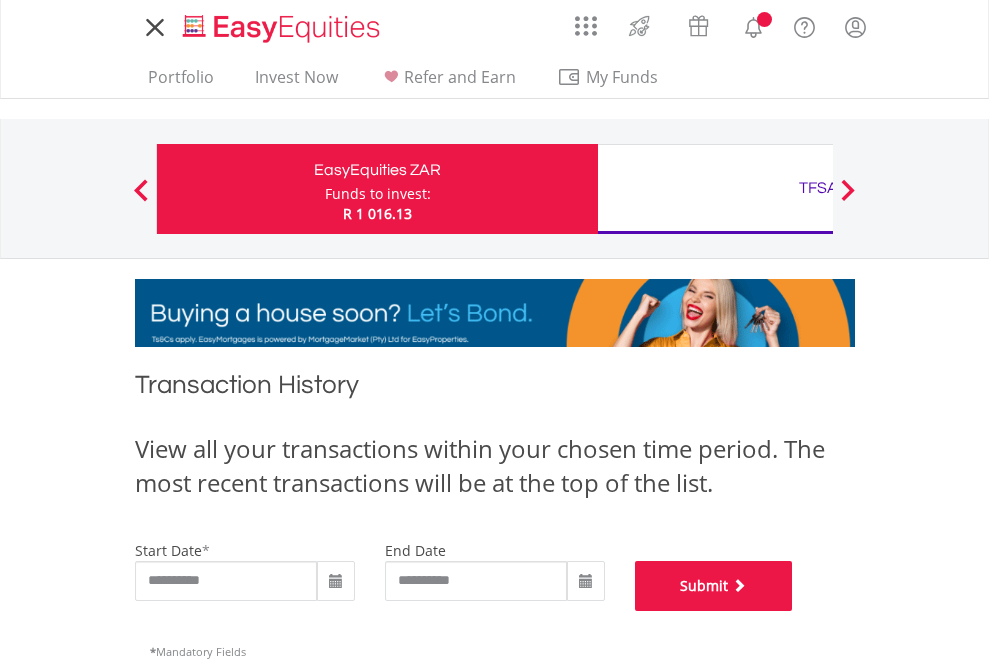 click on "Submit" at bounding box center [714, 586] 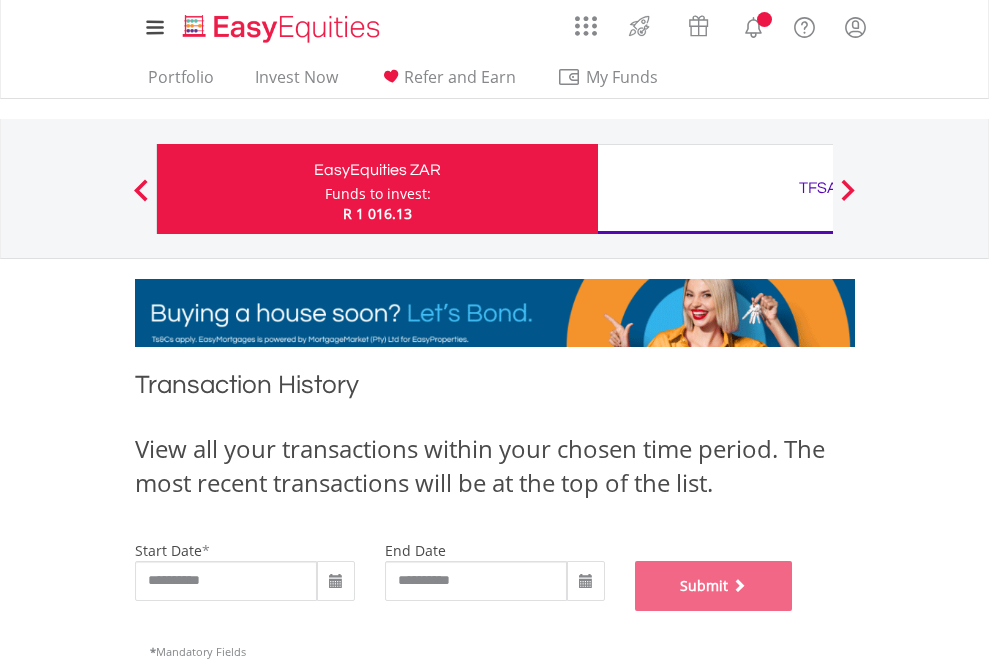 scroll, scrollTop: 811, scrollLeft: 0, axis: vertical 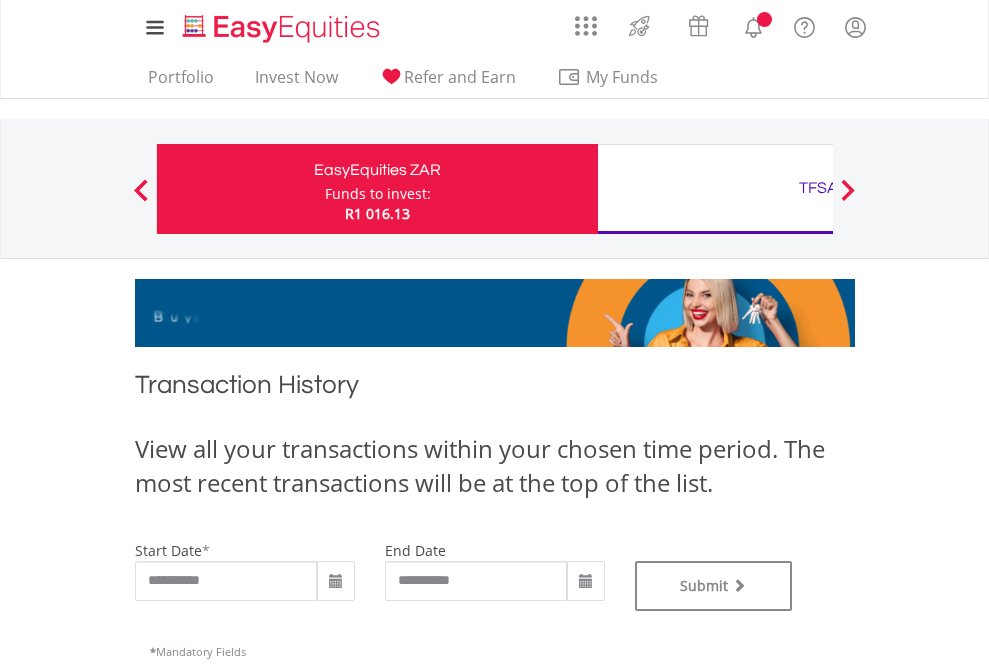 click on "TFSA" at bounding box center (818, 188) 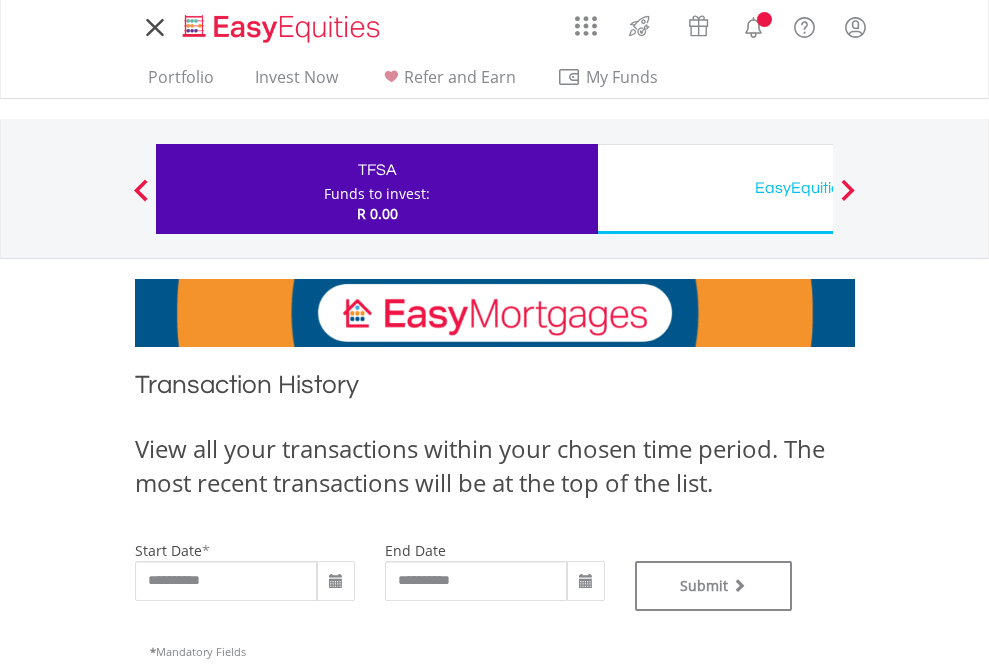 scroll, scrollTop: 0, scrollLeft: 0, axis: both 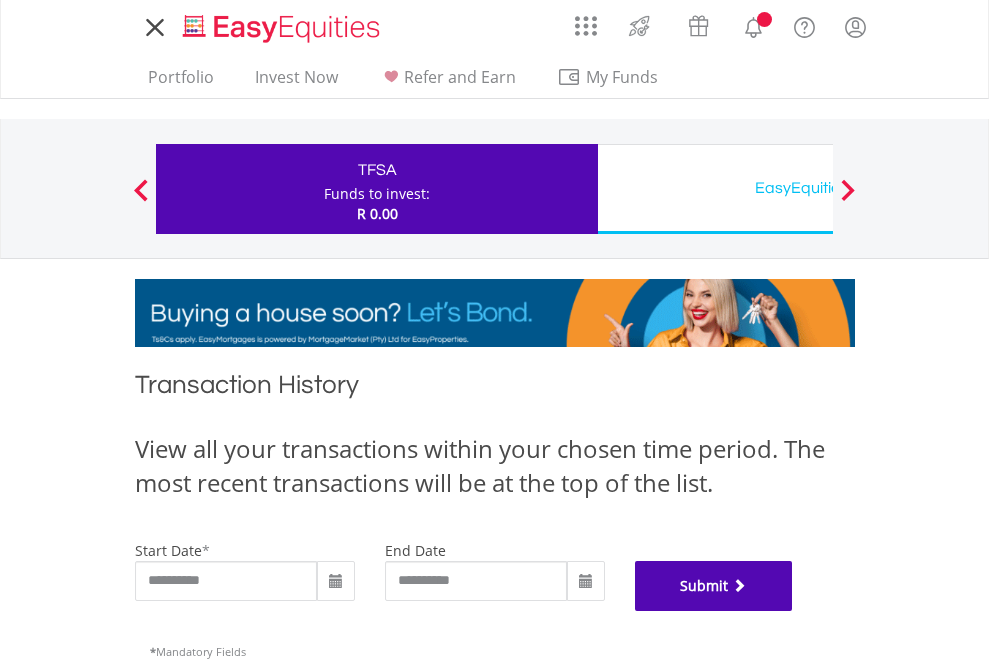 click on "Submit" at bounding box center [714, 586] 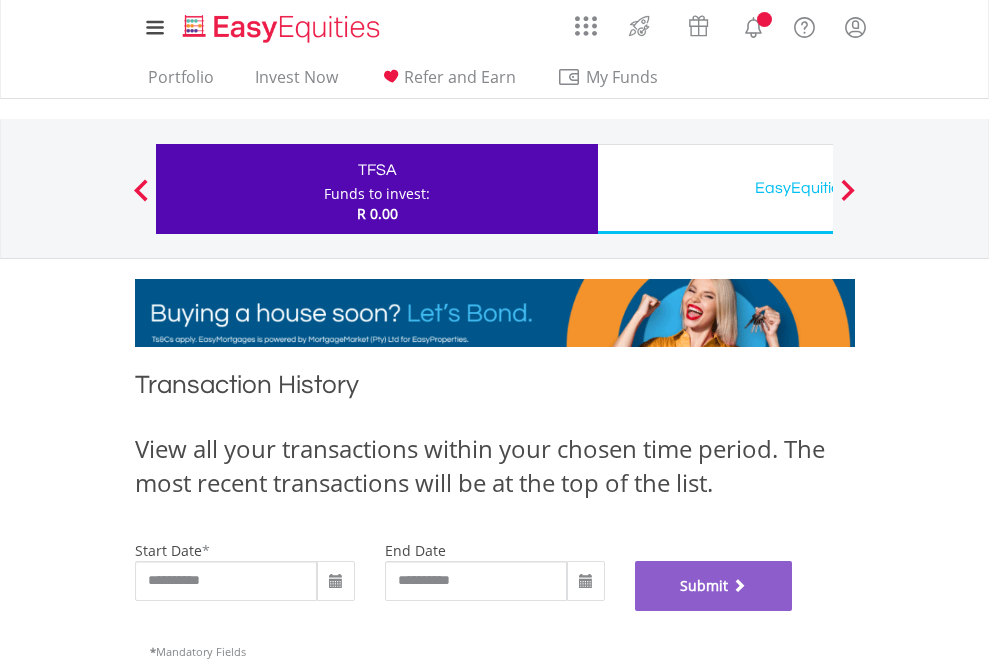 scroll, scrollTop: 811, scrollLeft: 0, axis: vertical 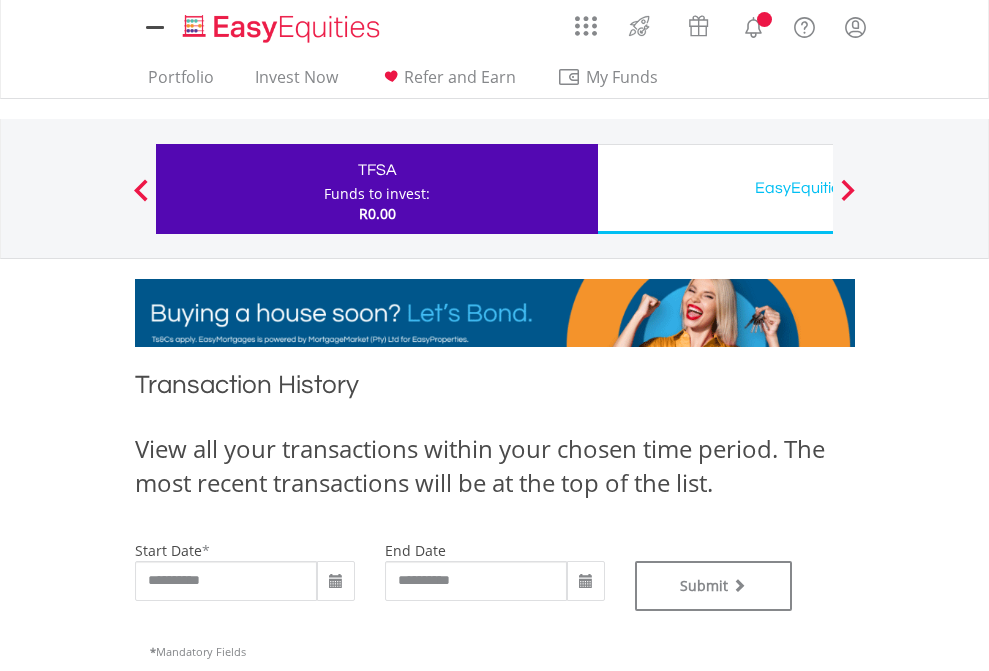 click on "EasyEquities USD" at bounding box center (818, 188) 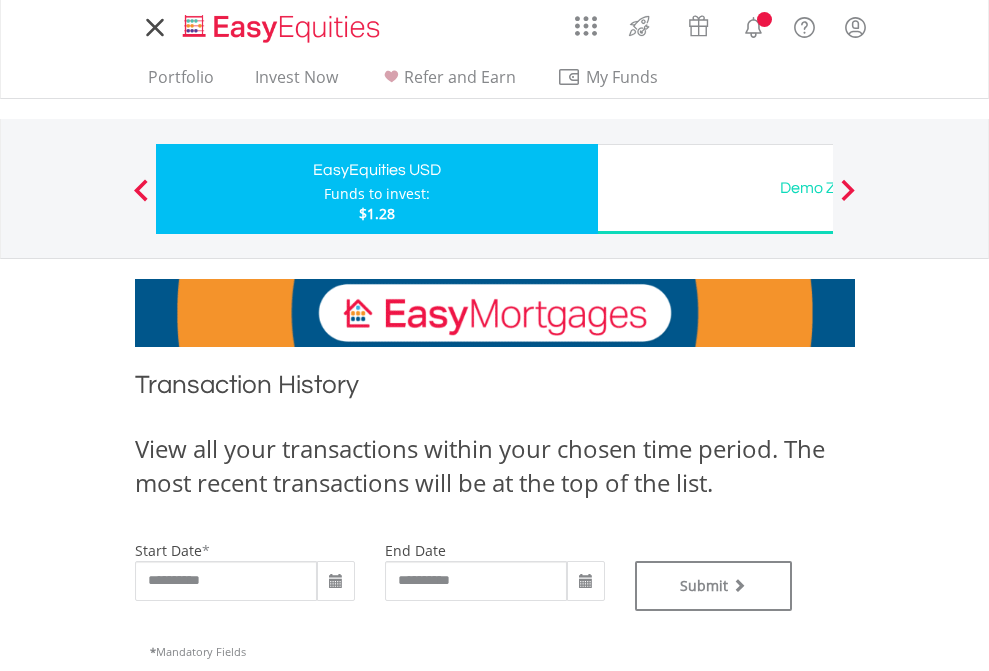scroll, scrollTop: 0, scrollLeft: 0, axis: both 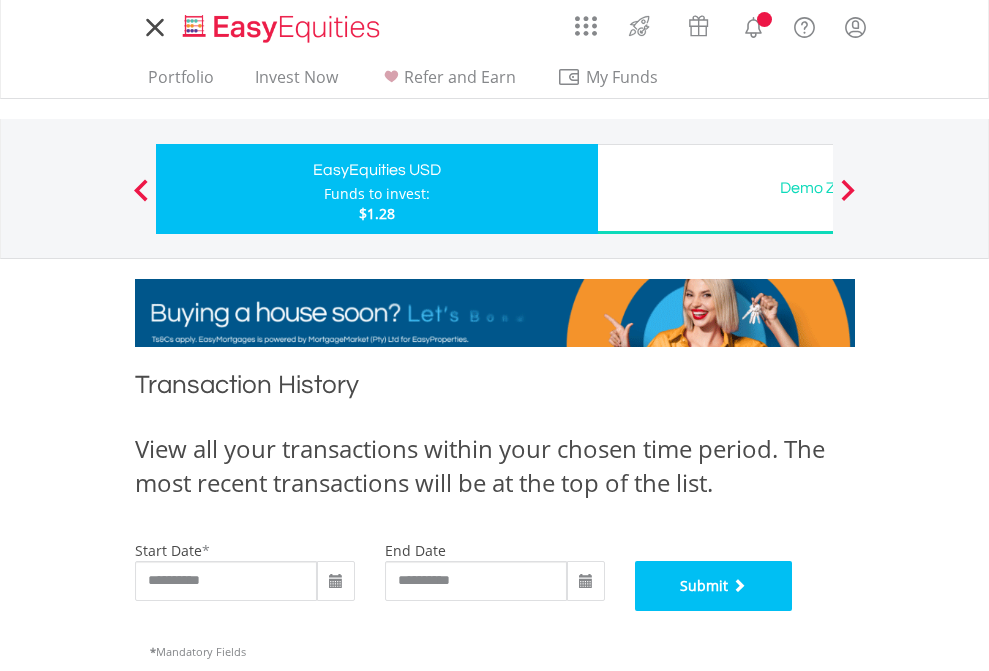click on "Submit" at bounding box center [714, 586] 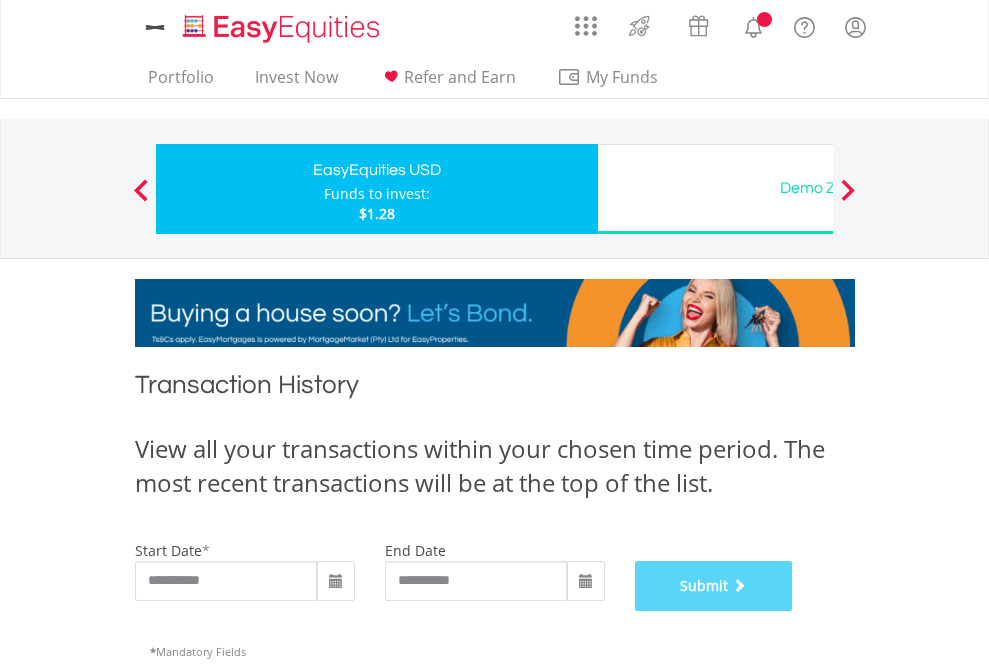 scroll, scrollTop: 811, scrollLeft: 0, axis: vertical 